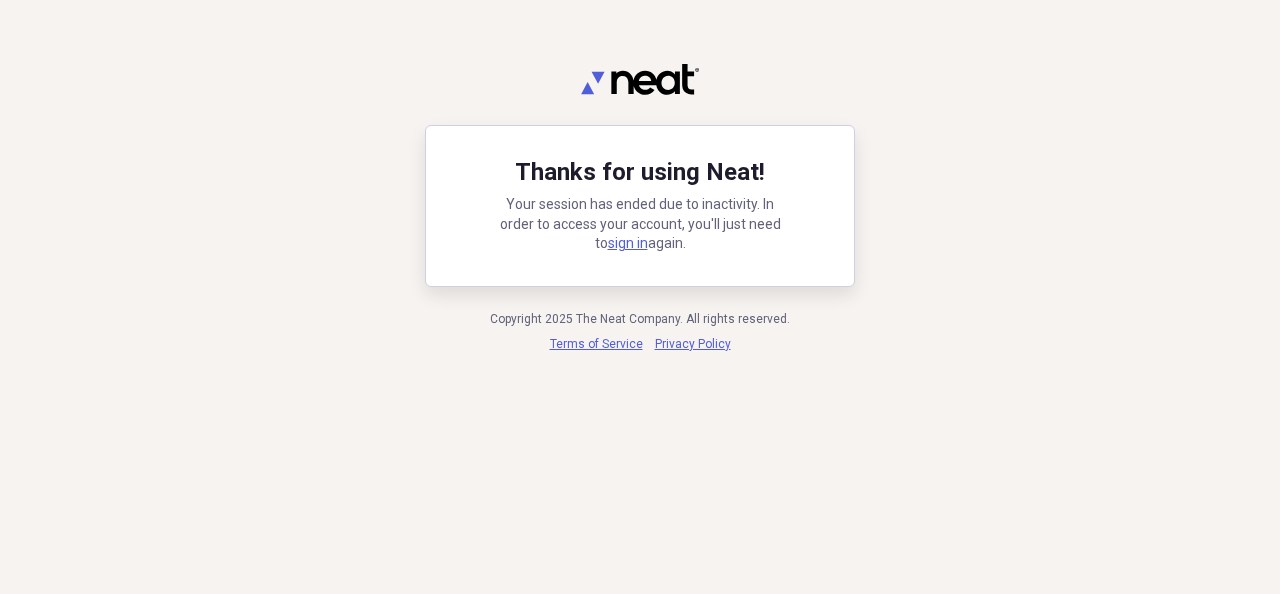 scroll, scrollTop: 0, scrollLeft: 0, axis: both 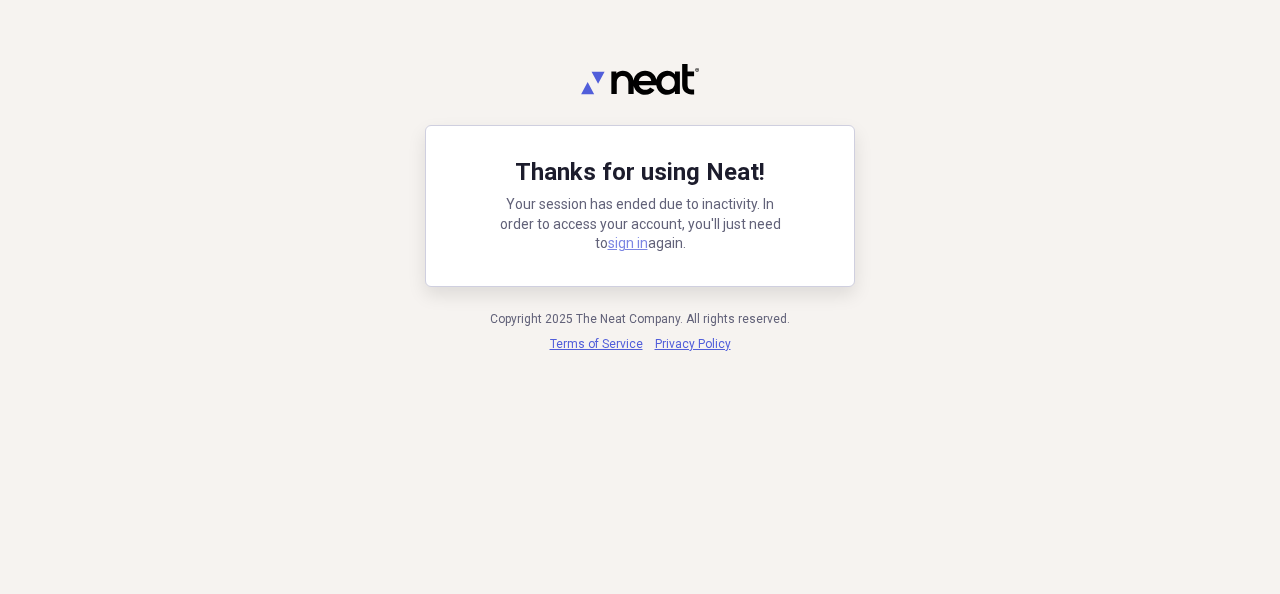 click on "sign in" at bounding box center (628, 243) 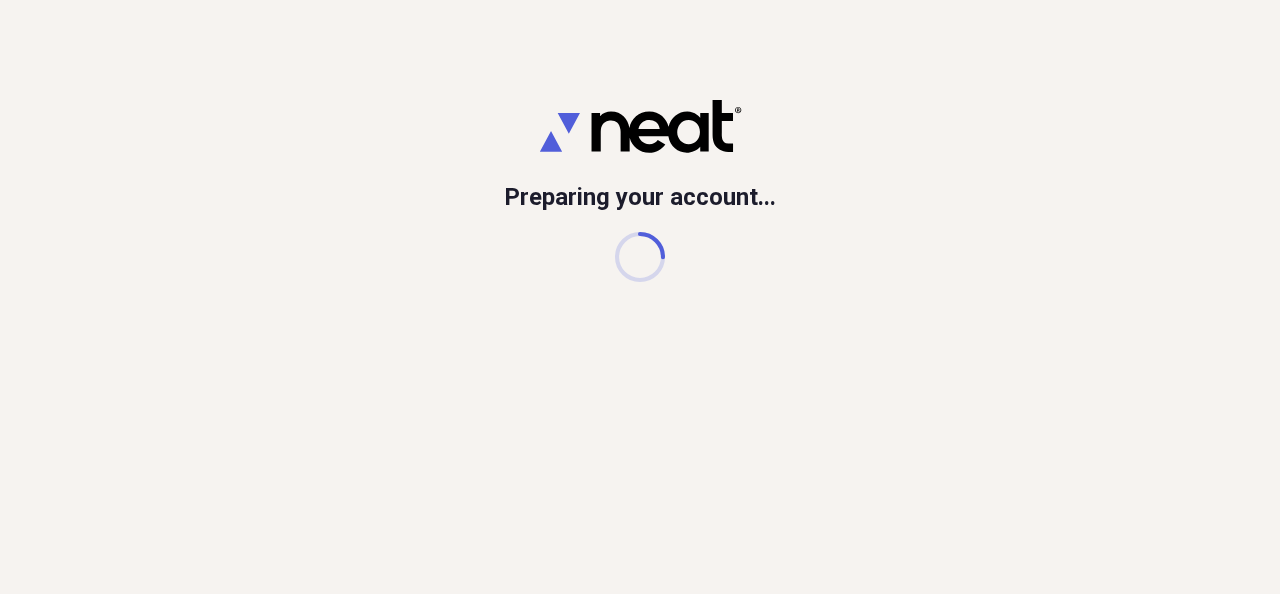 scroll, scrollTop: 0, scrollLeft: 0, axis: both 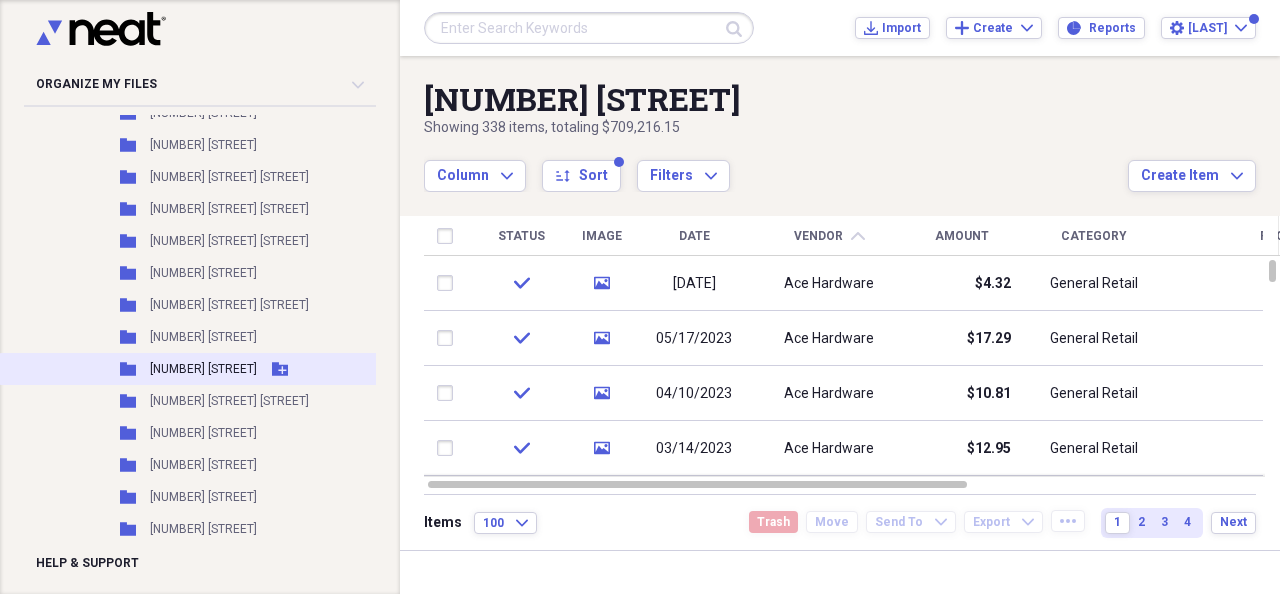 click on "[NUMBER] [STREET]" at bounding box center (203, 369) 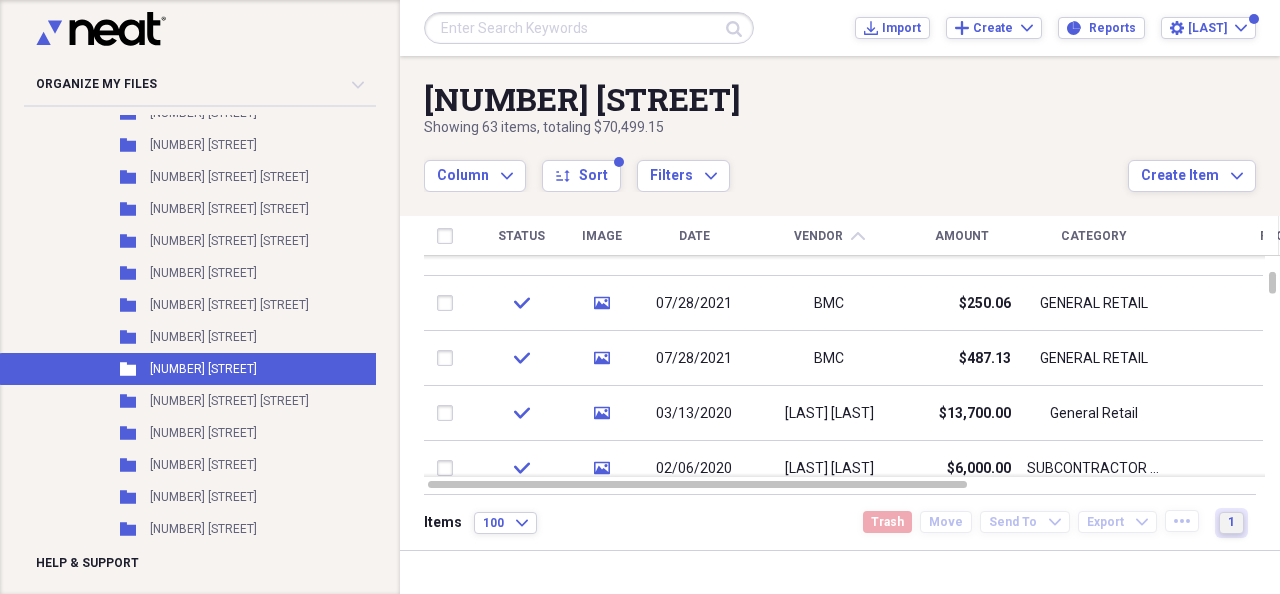 click on "1" at bounding box center (1231, 522) 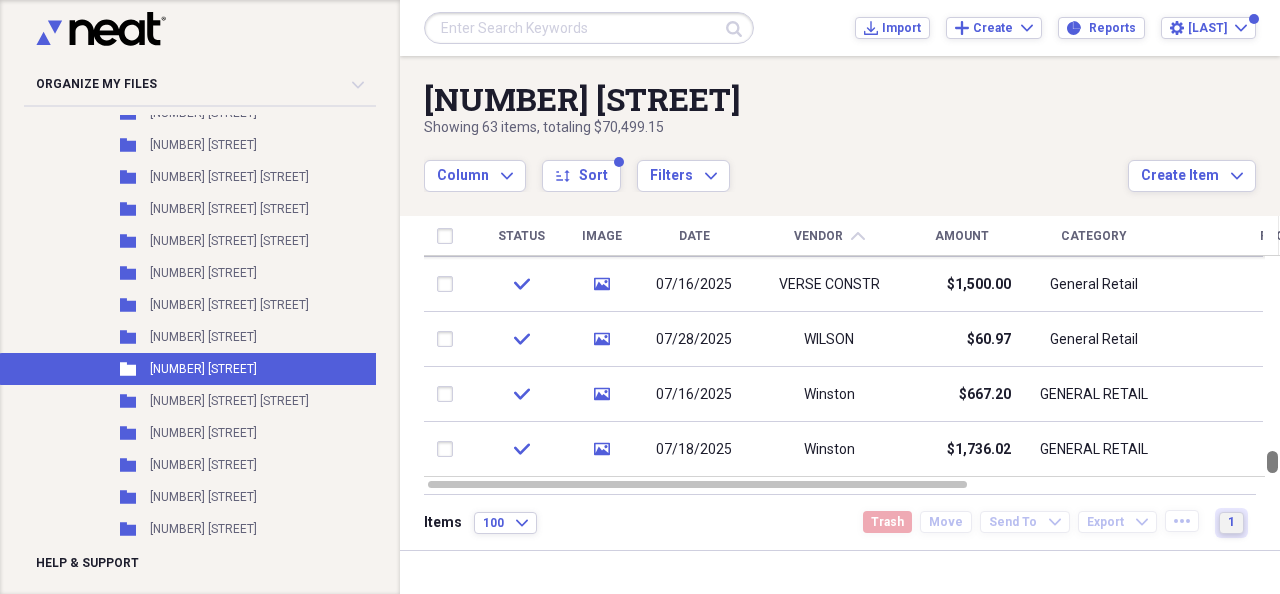 drag, startPoint x: 1276, startPoint y: 296, endPoint x: 1271, endPoint y: 473, distance: 177.0706 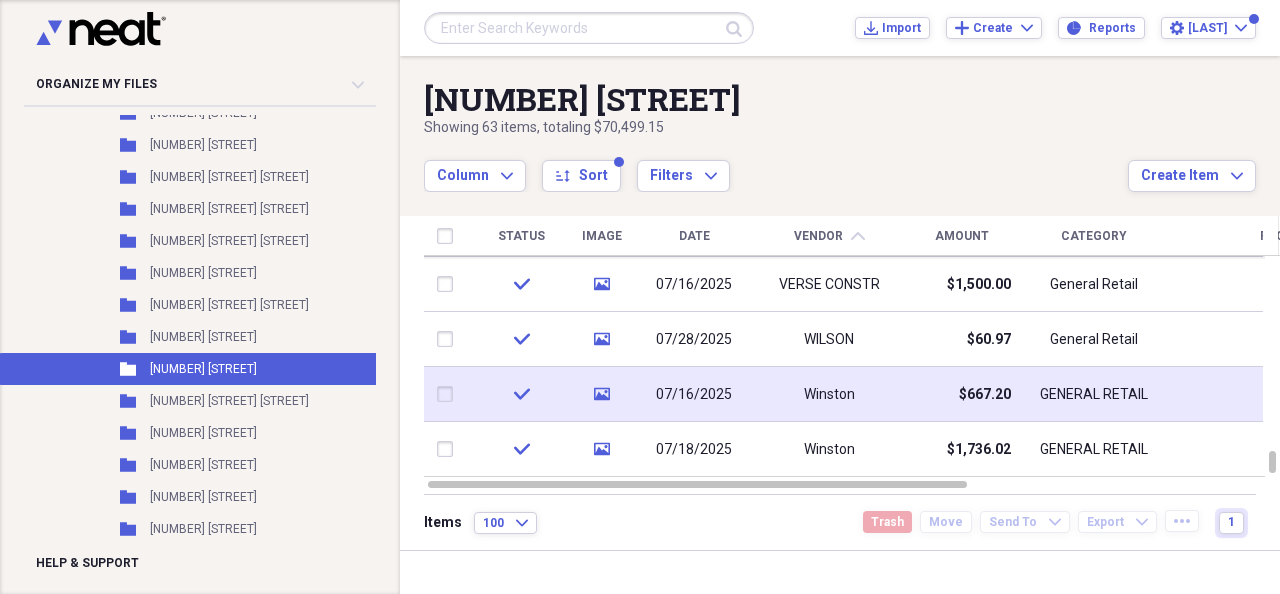 click on "$667.20" at bounding box center (985, 395) 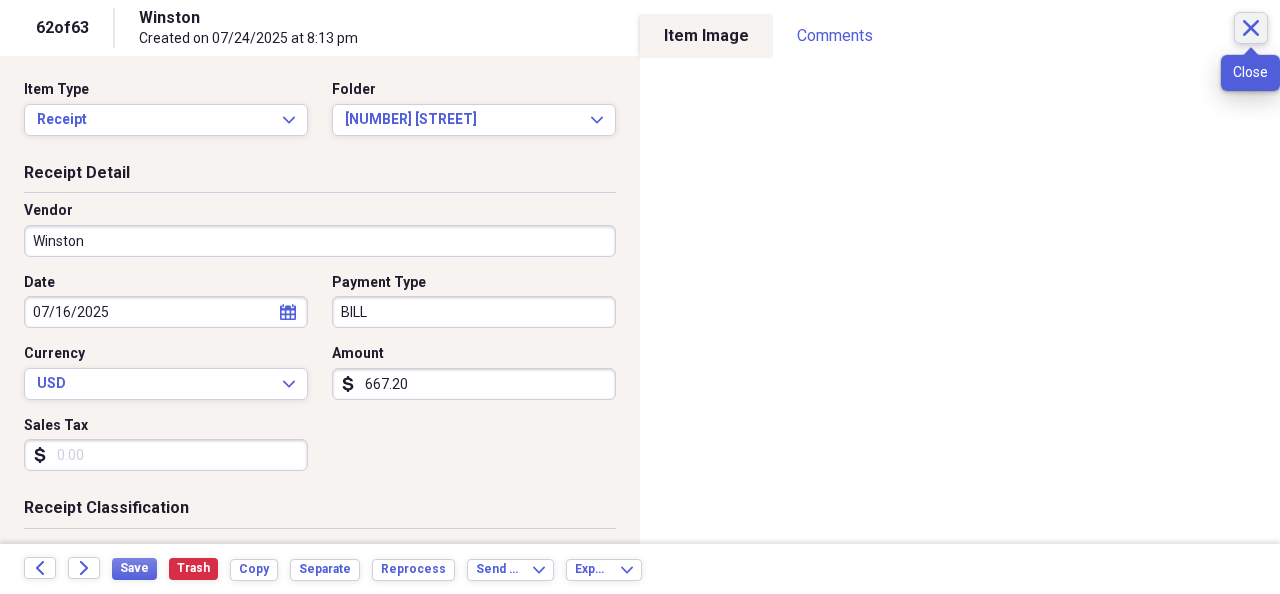 click on "Close" 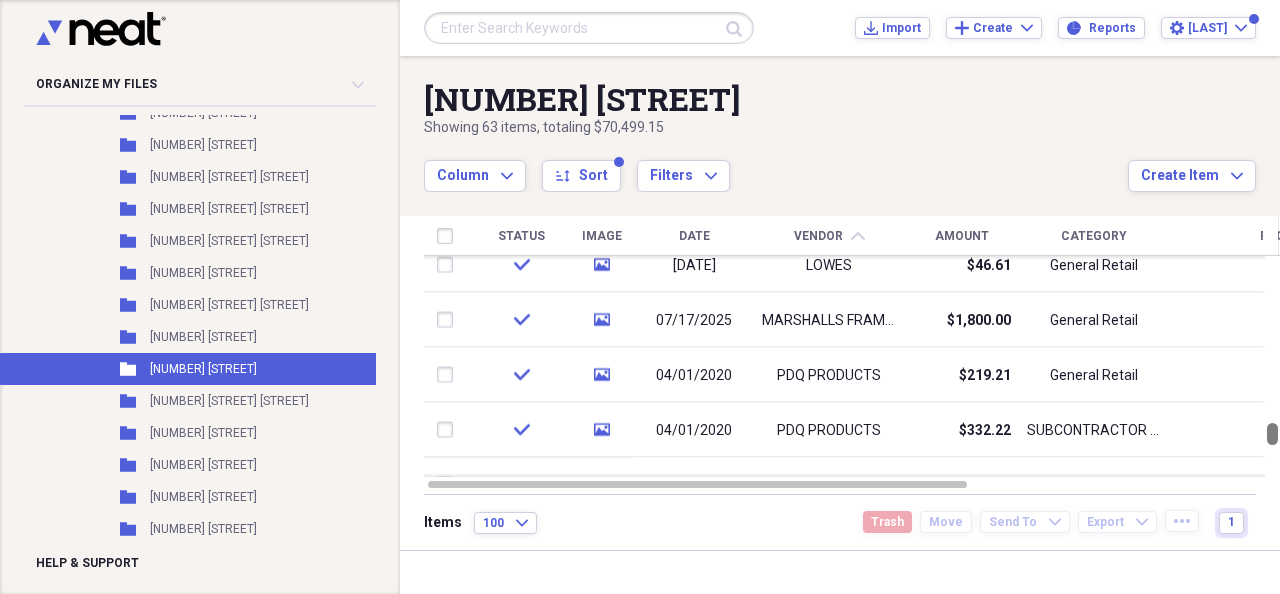 drag, startPoint x: 1269, startPoint y: 461, endPoint x: 1279, endPoint y: 429, distance: 33.526108 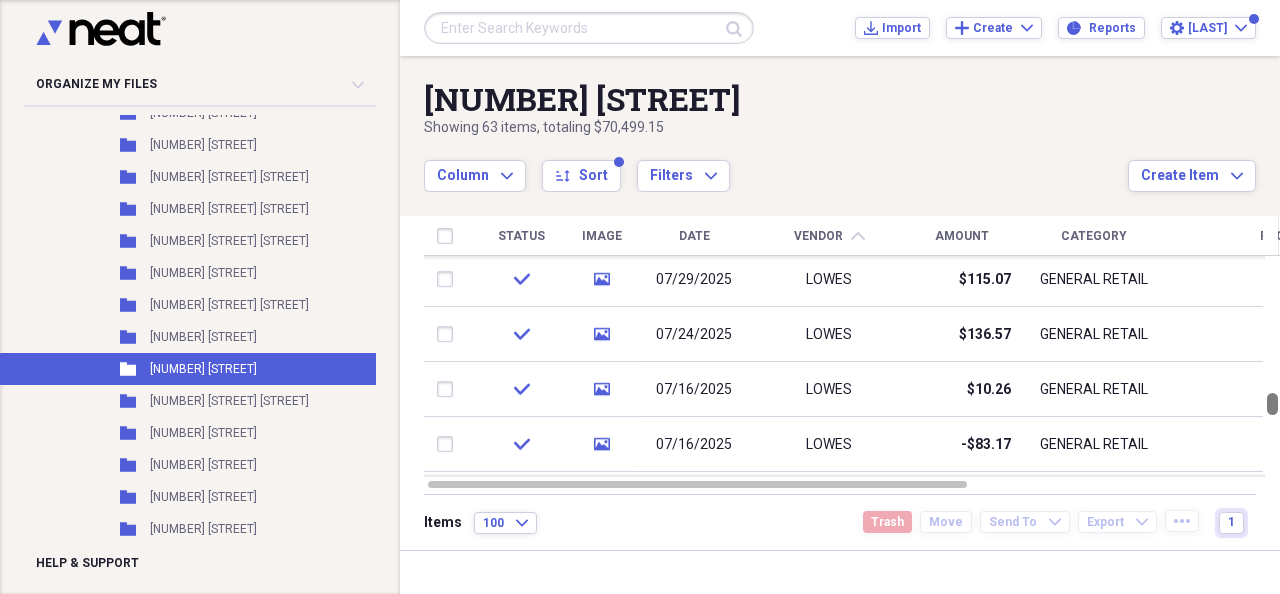 drag, startPoint x: 1279, startPoint y: 425, endPoint x: 1279, endPoint y: 403, distance: 22 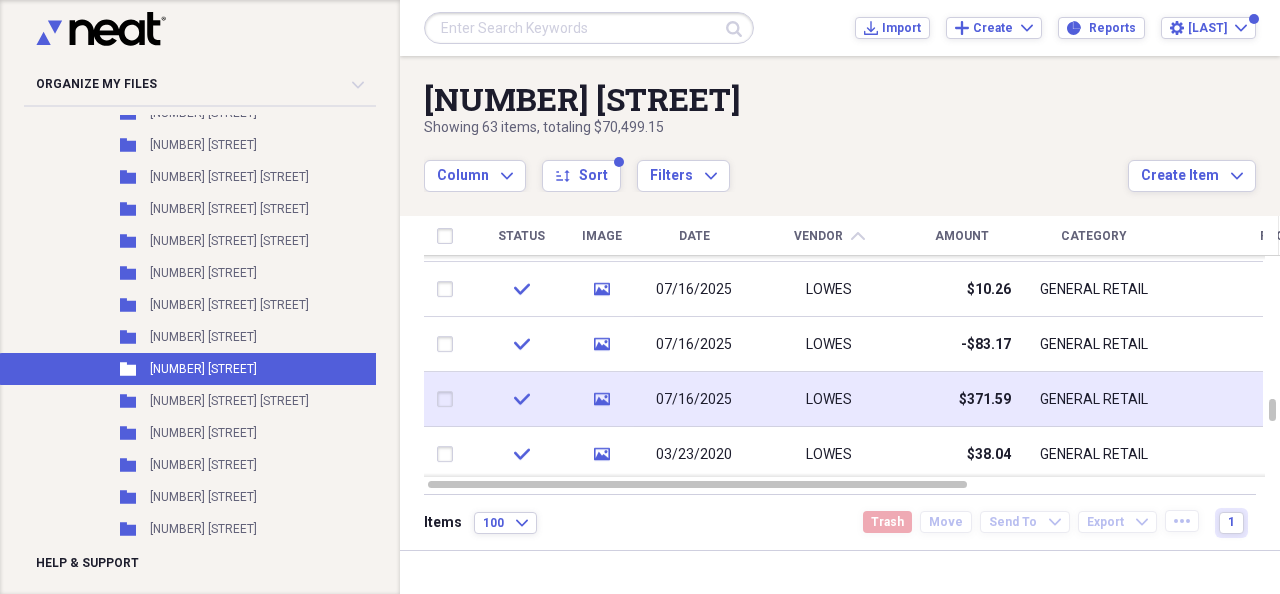 click on "$371.59" at bounding box center (985, 400) 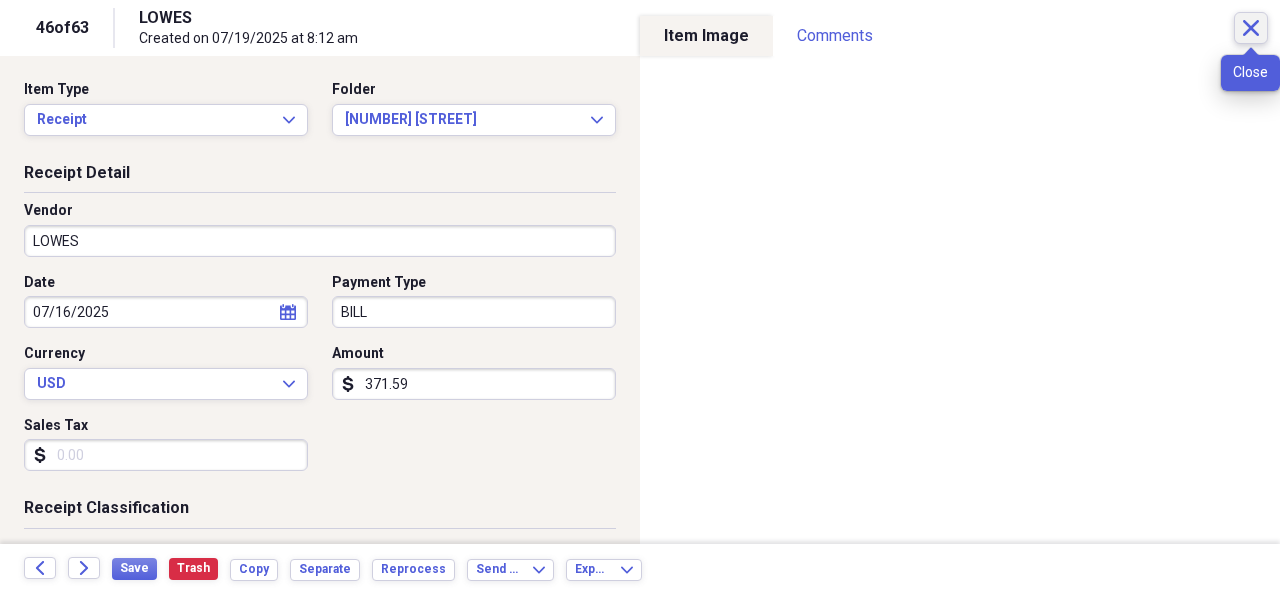 click 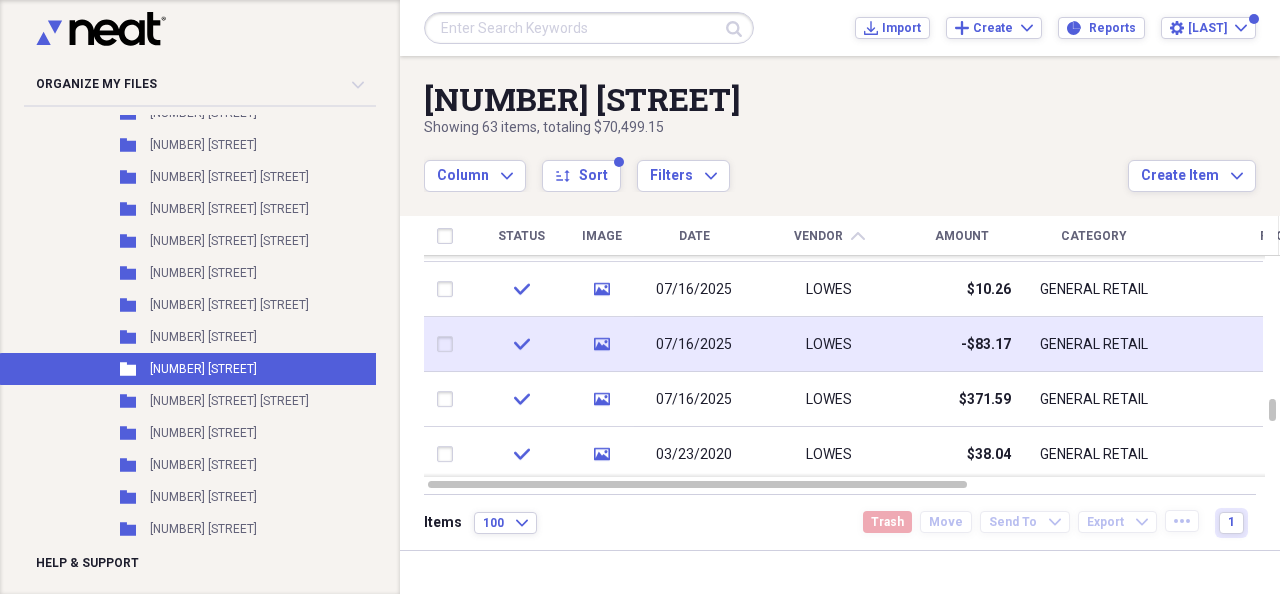 click on "LOWES" at bounding box center [829, 344] 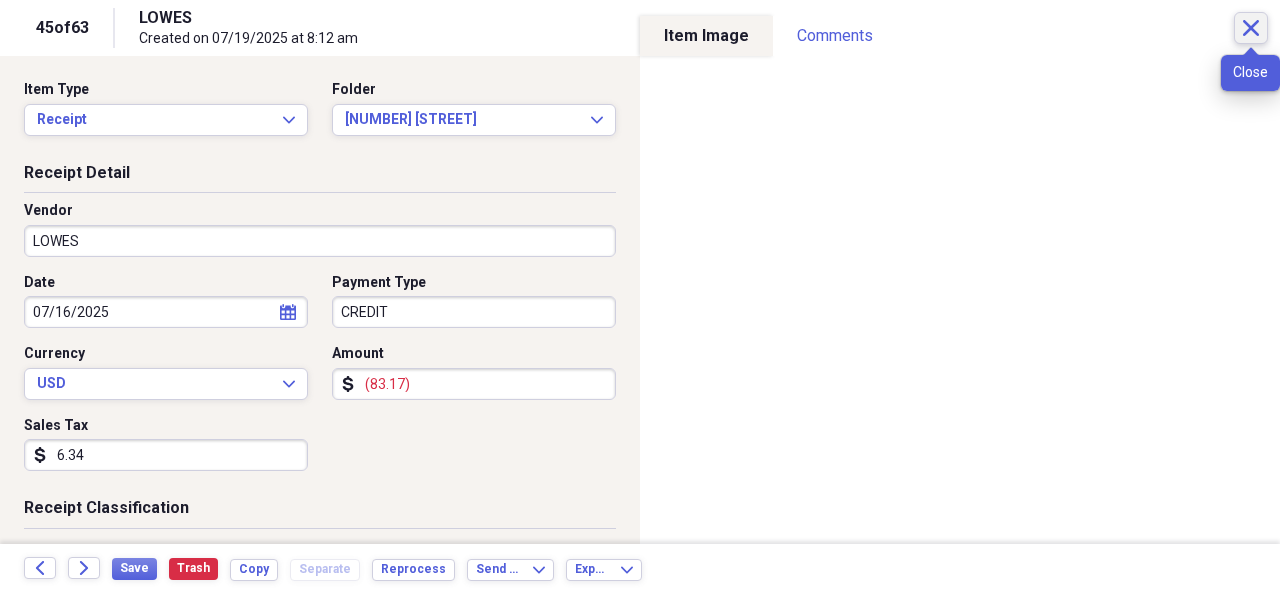 click 